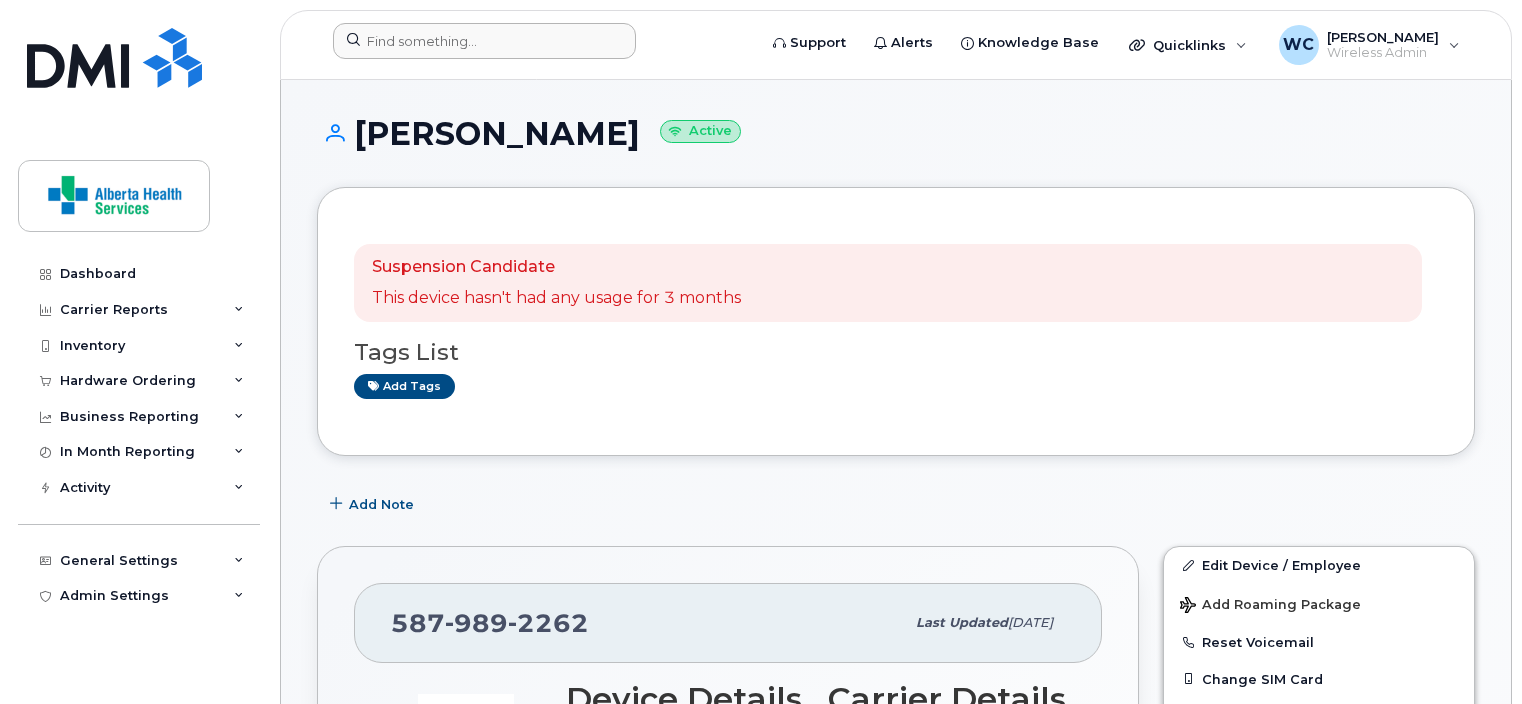 scroll, scrollTop: 0, scrollLeft: 0, axis: both 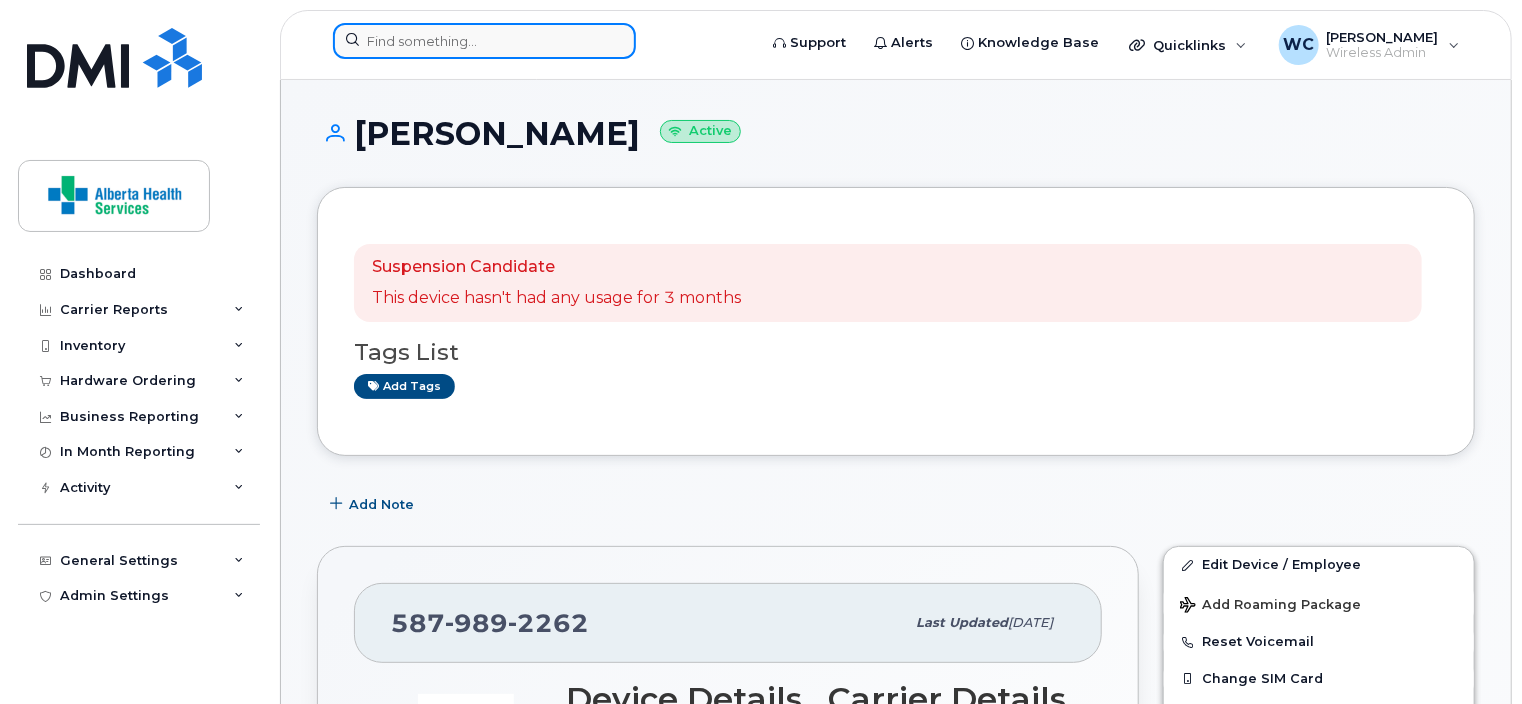 click at bounding box center [484, 41] 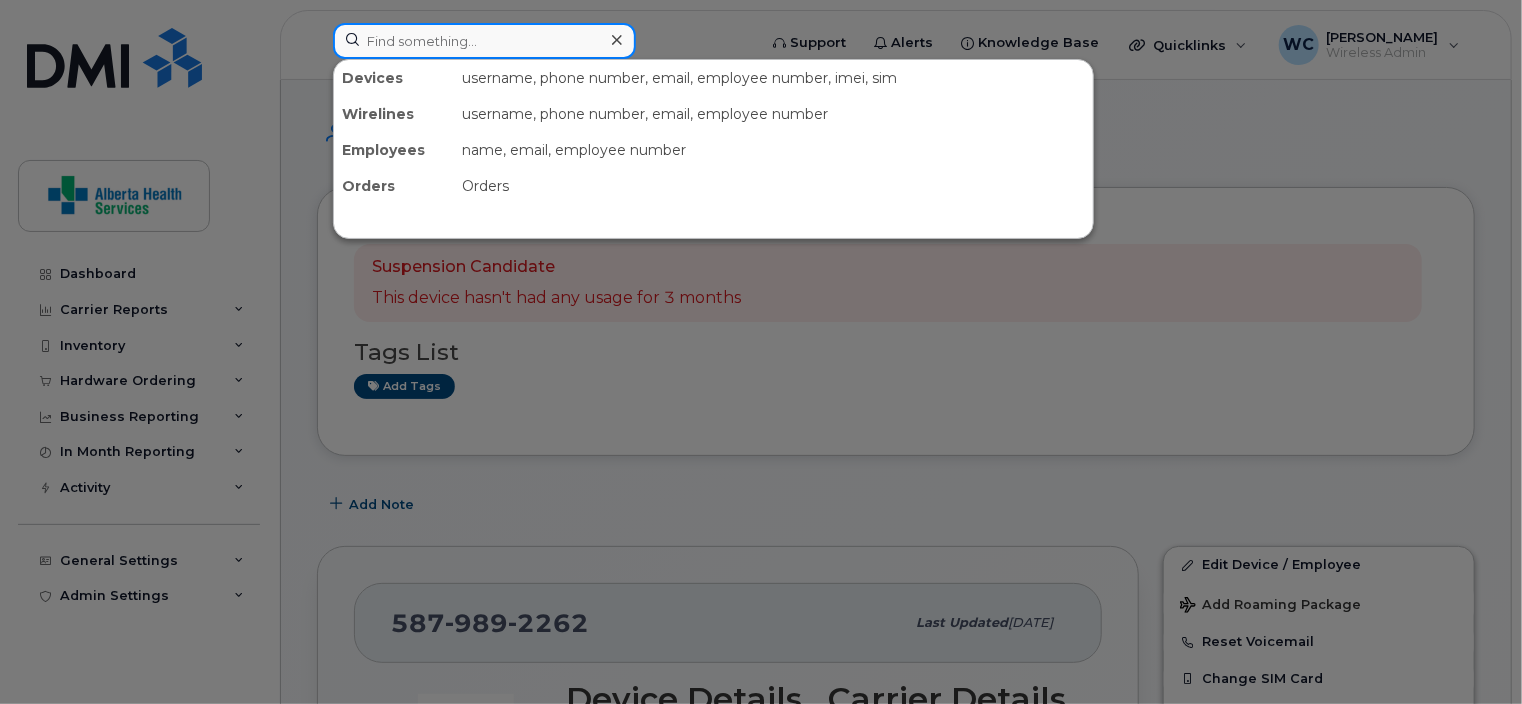 paste on "5064294186" 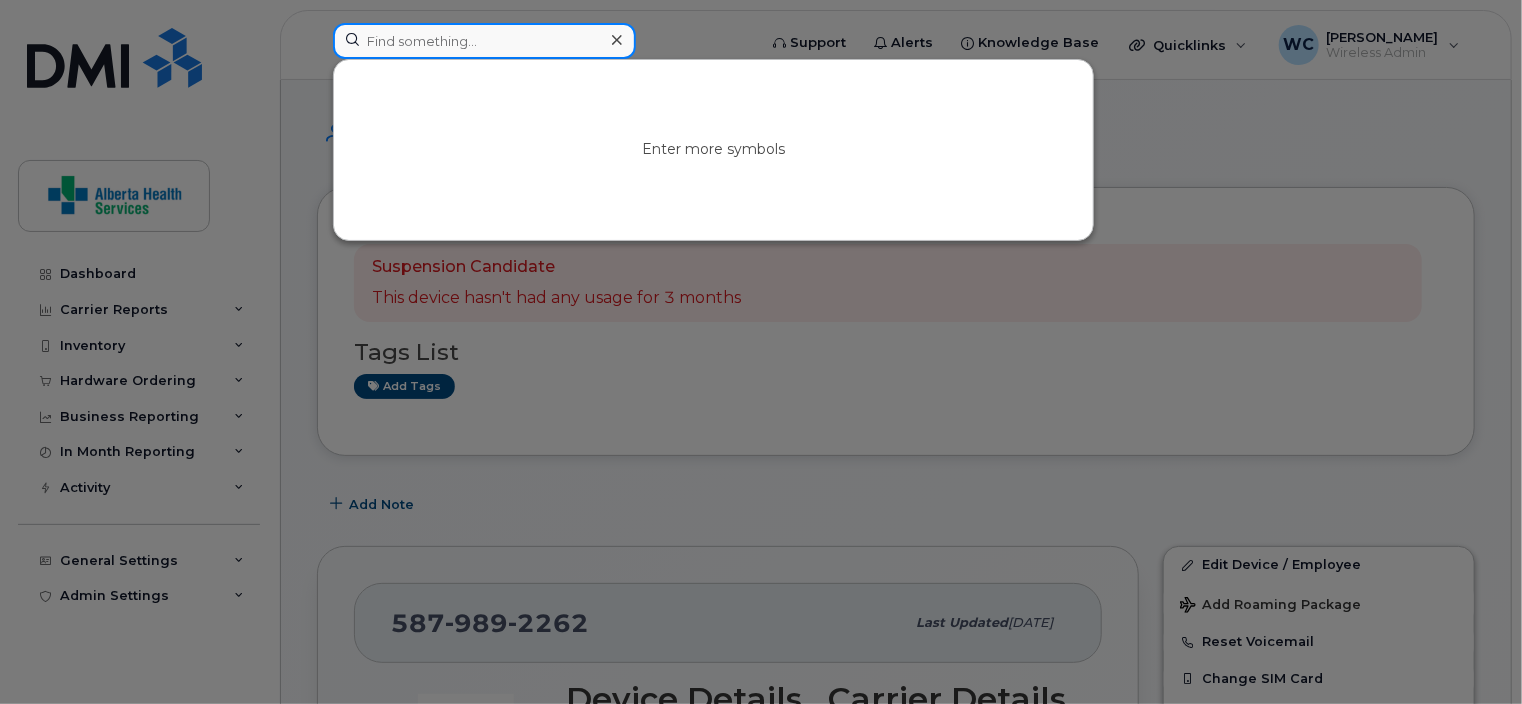 click at bounding box center [484, 41] 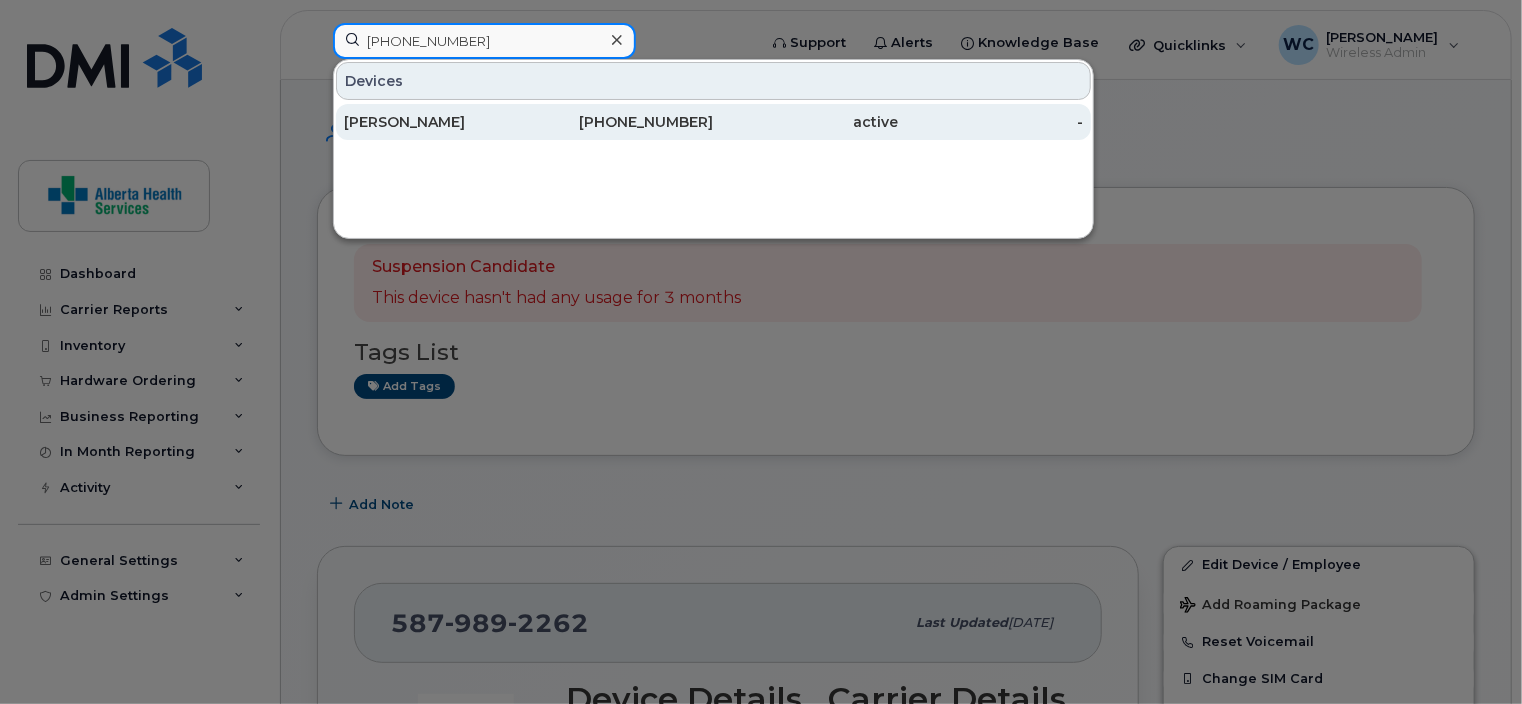 type on "(780) 721-0220" 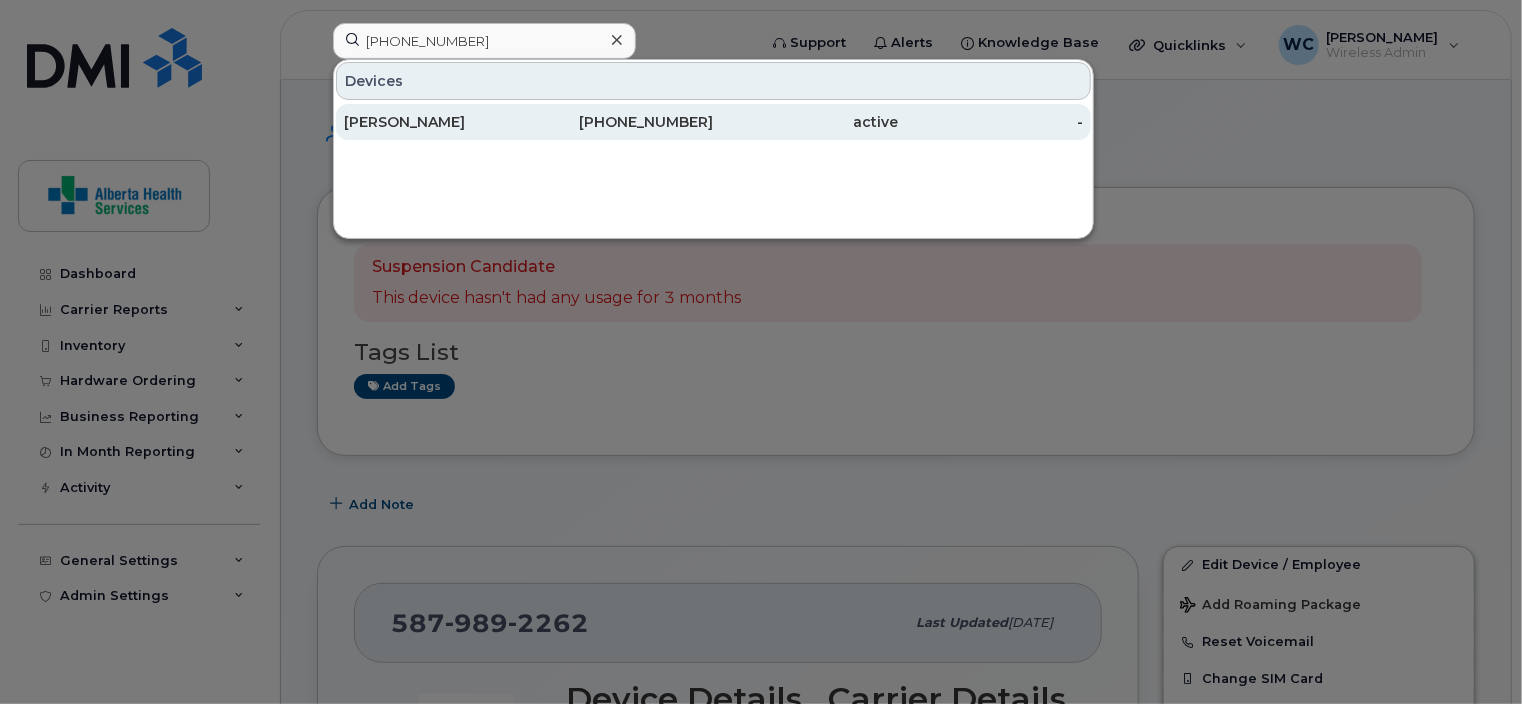 click on "Amy Delday" at bounding box center [436, 122] 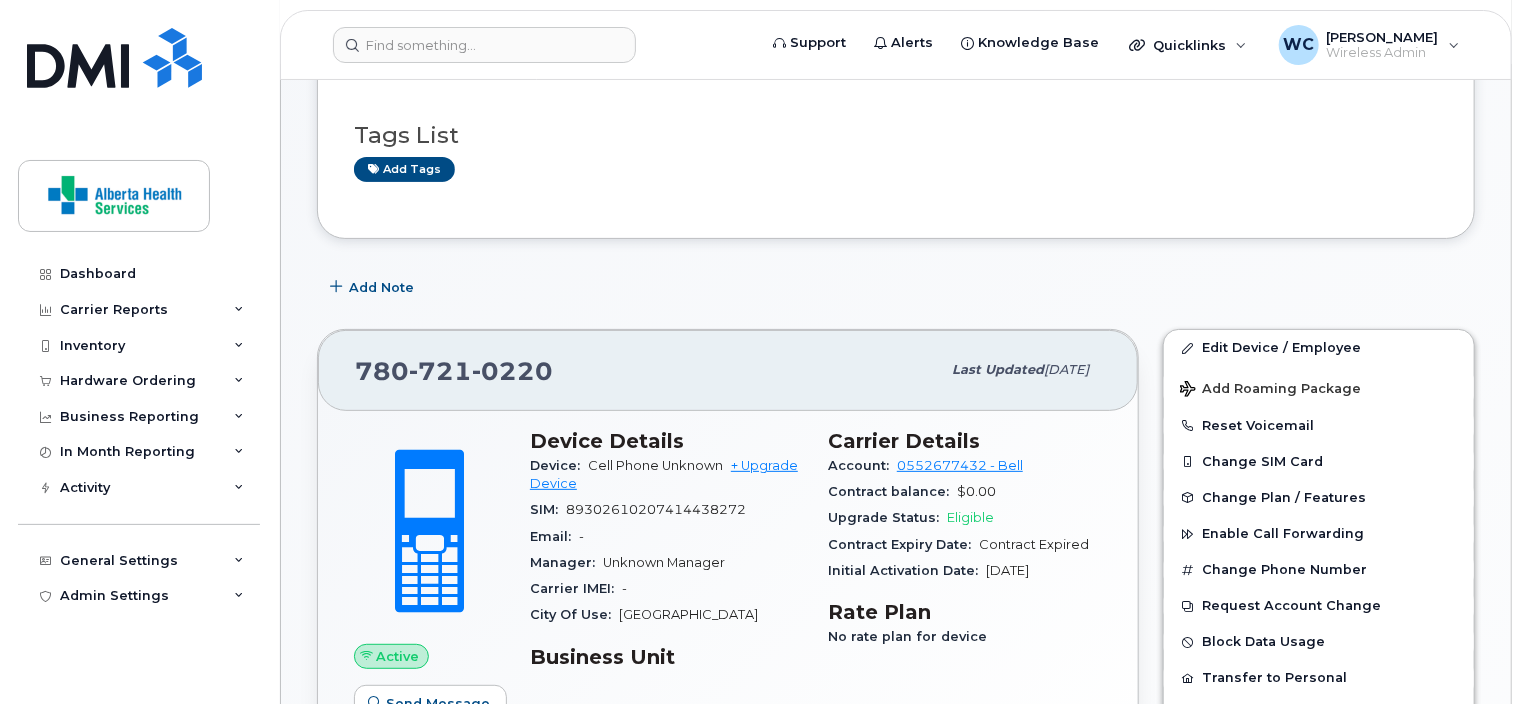 scroll, scrollTop: 0, scrollLeft: 0, axis: both 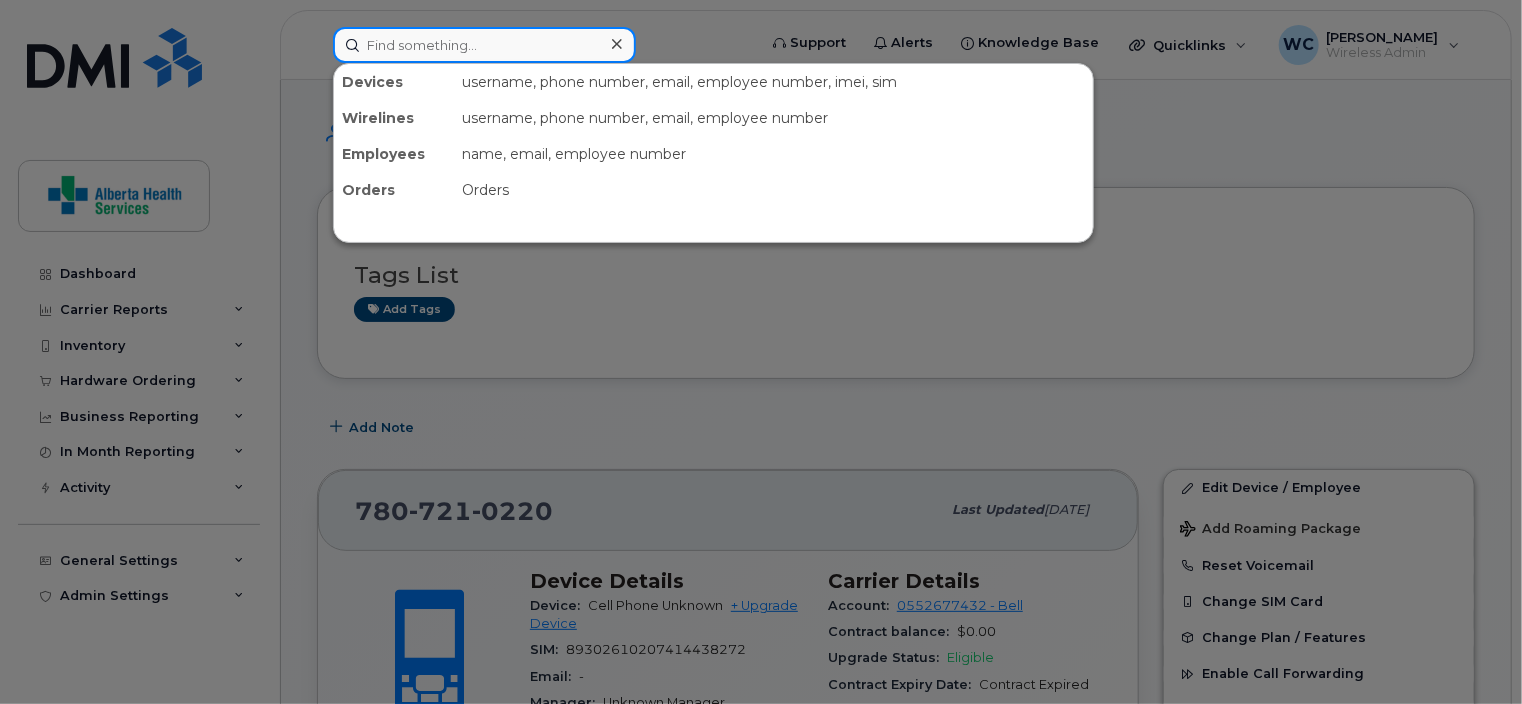 click at bounding box center [484, 45] 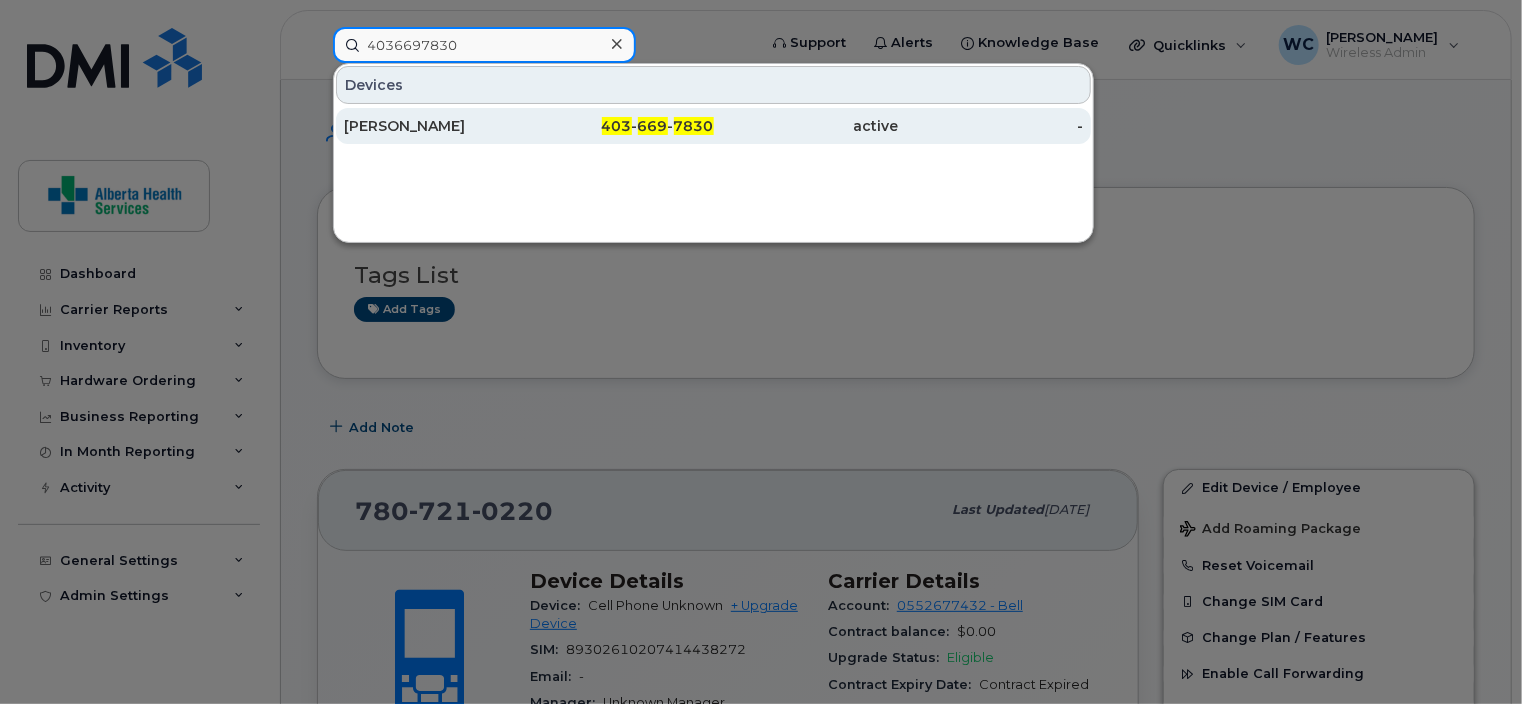 type on "4036697830" 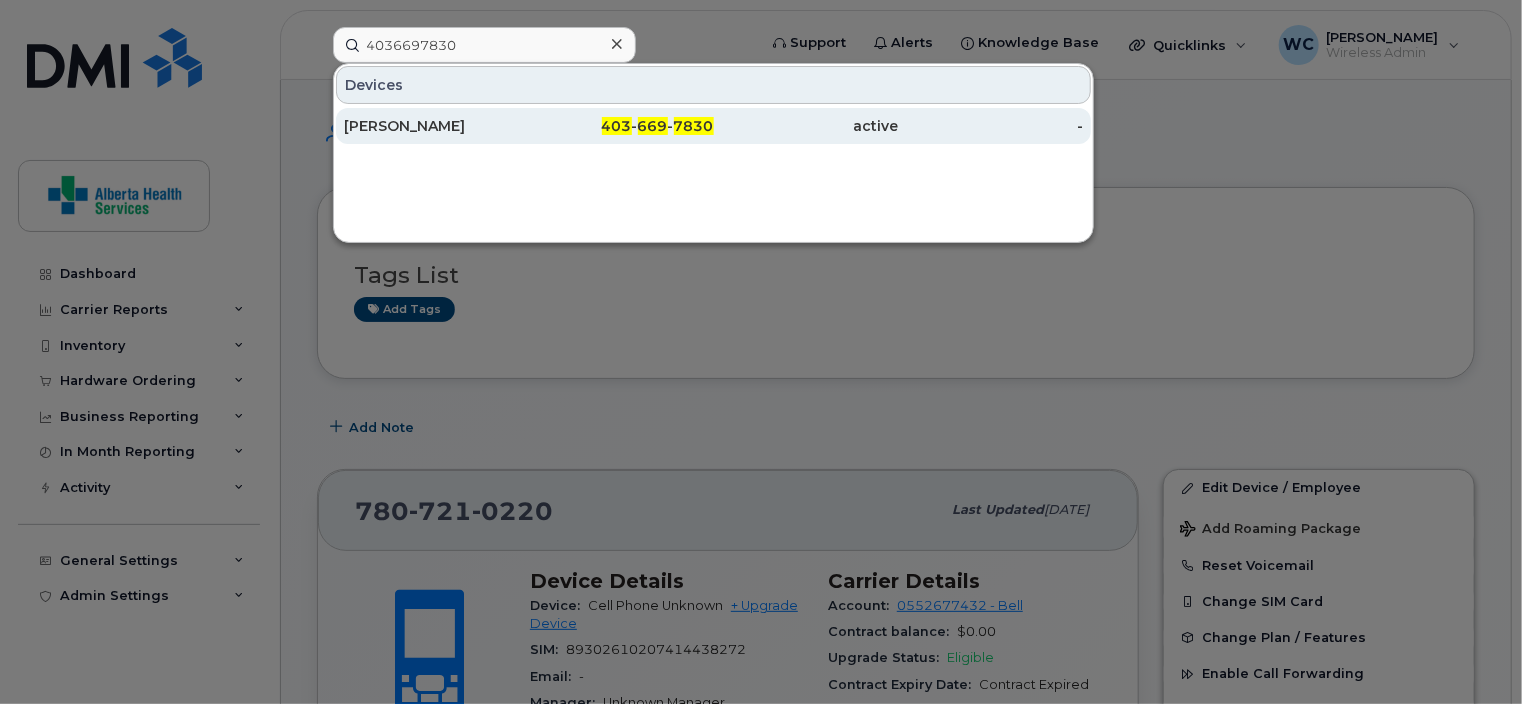 click on "403" at bounding box center [617, 126] 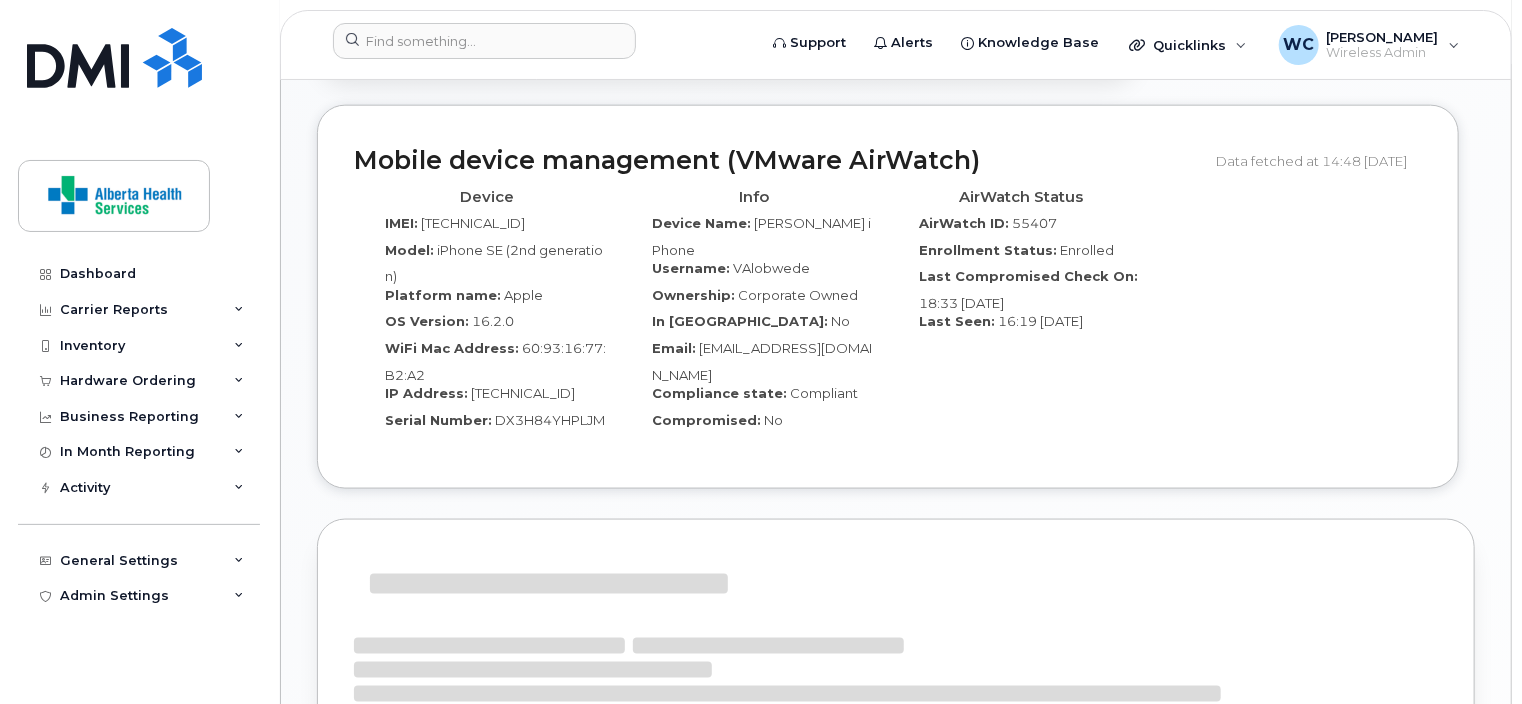 scroll, scrollTop: 1200, scrollLeft: 0, axis: vertical 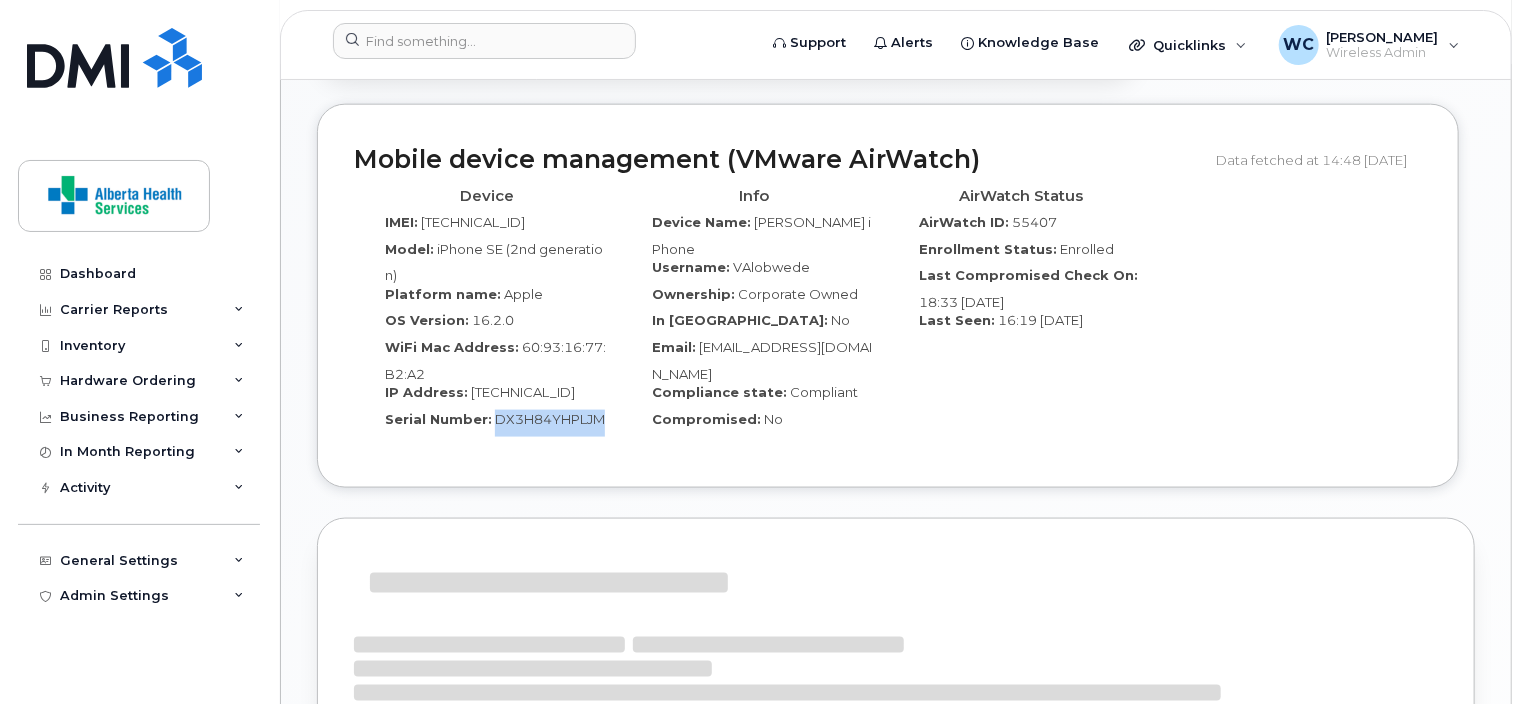 drag, startPoint x: 542, startPoint y: 410, endPoint x: 487, endPoint y: 413, distance: 55.081757 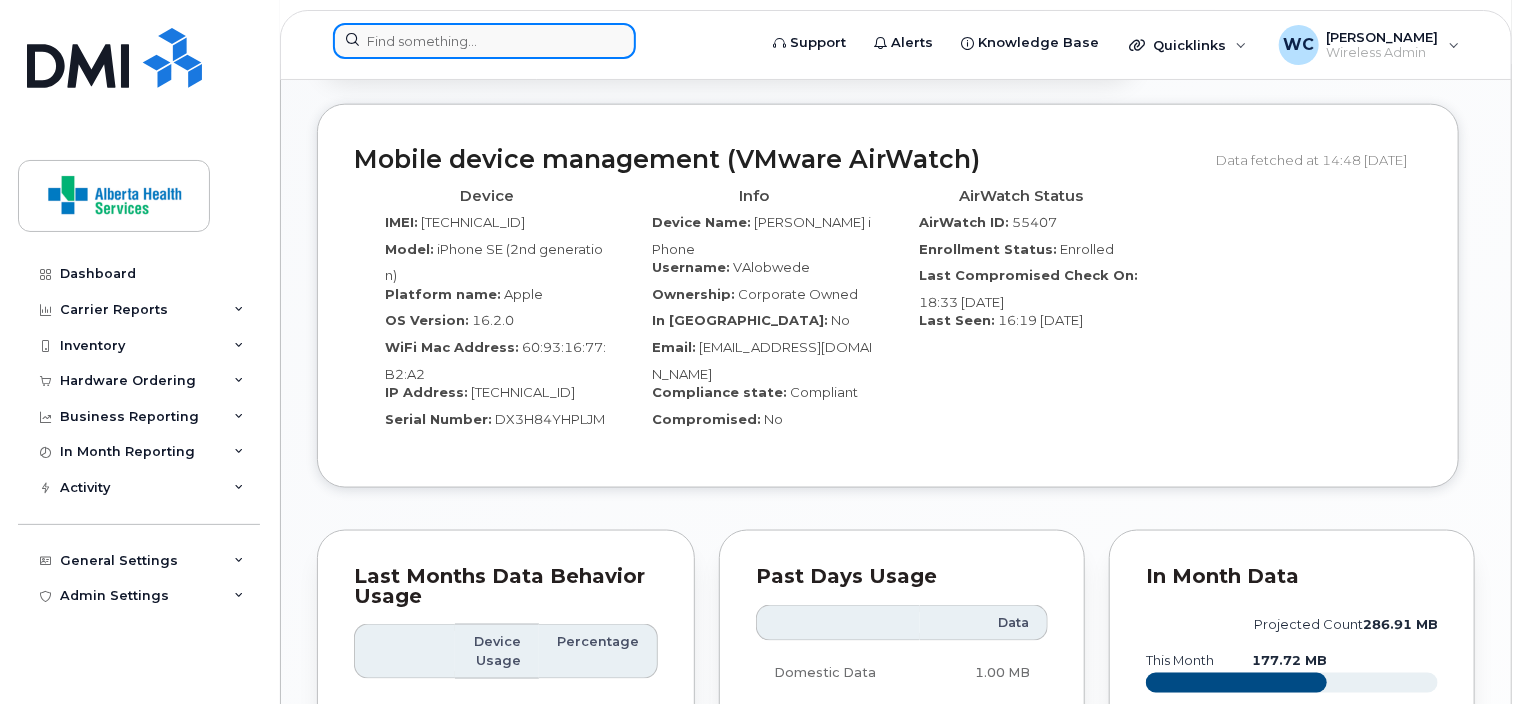 click at bounding box center (484, 41) 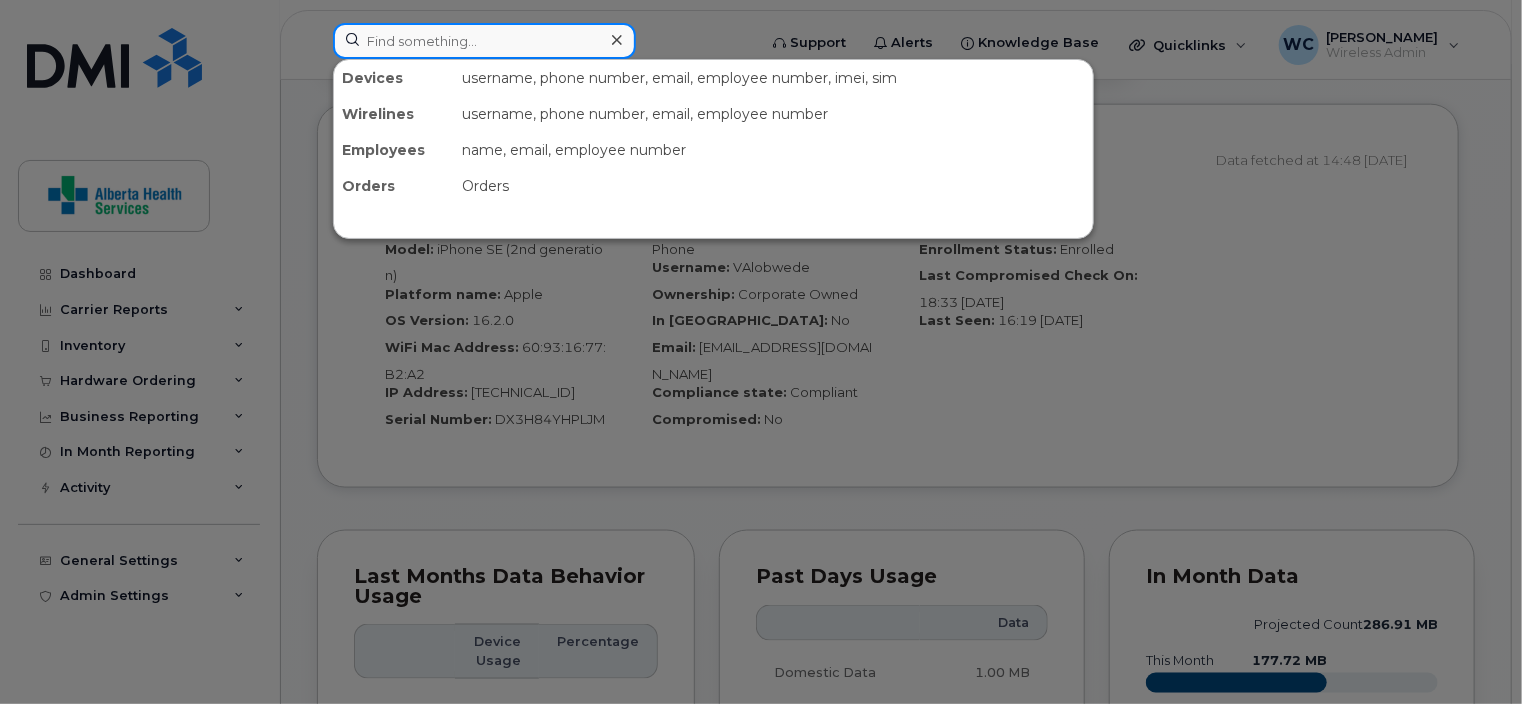 paste on "780-228-0739" 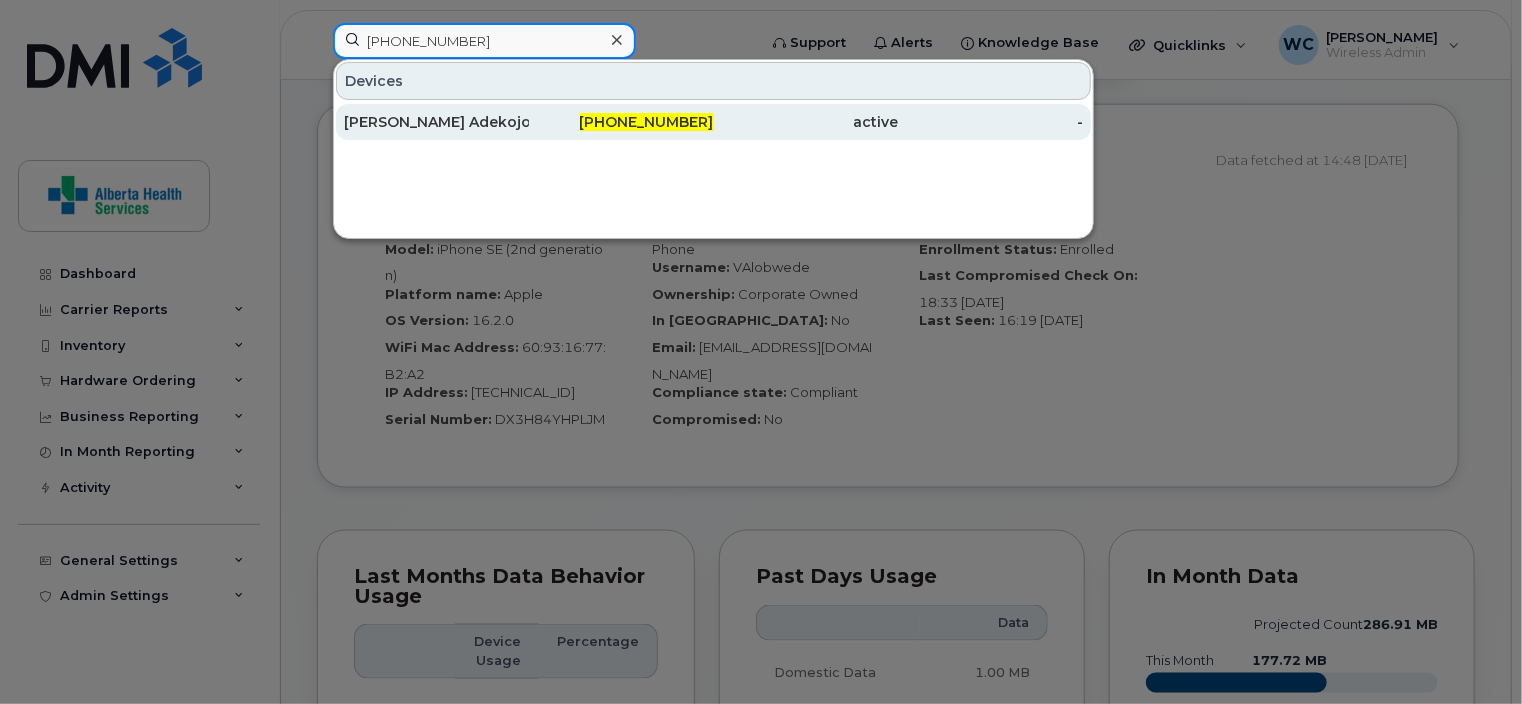 type on "780-228-0739" 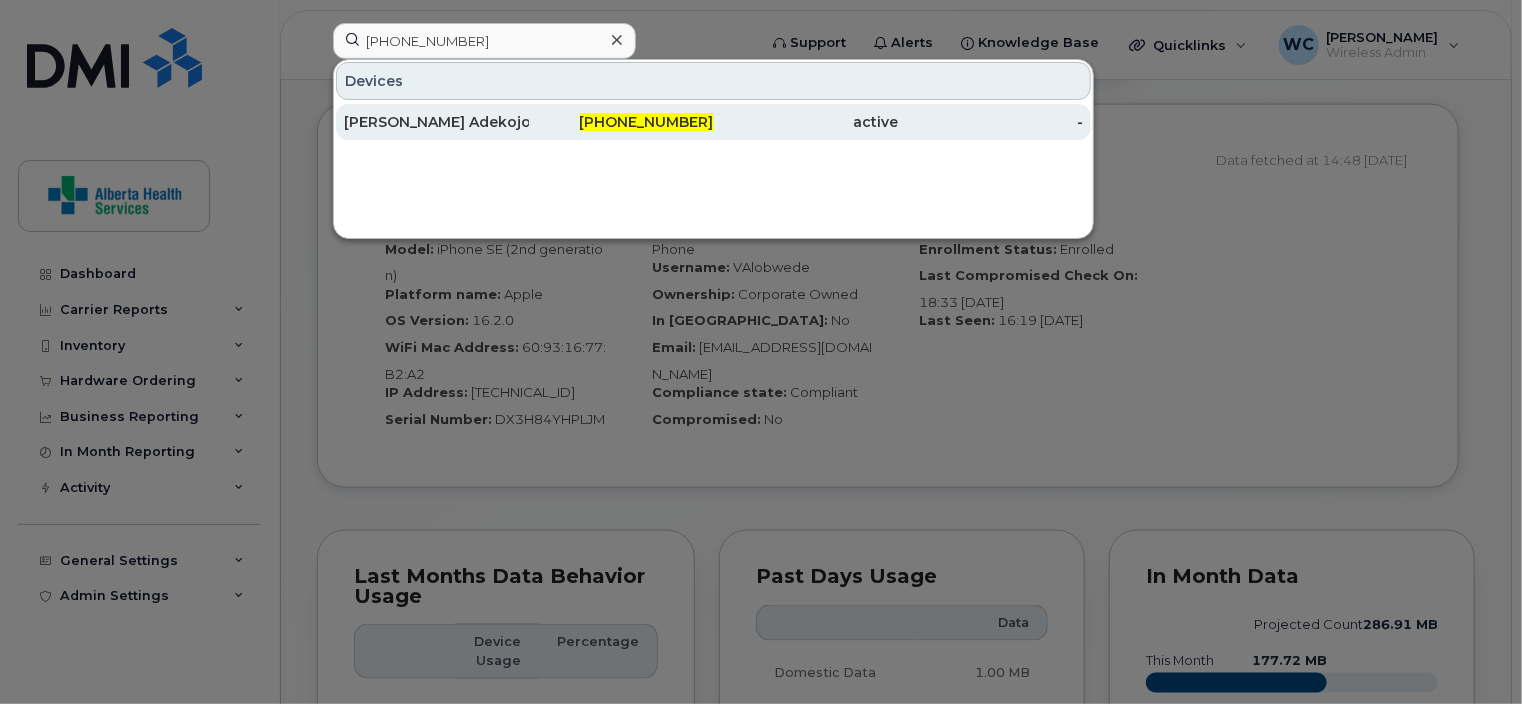 click on "[PERSON_NAME] Adekojo" at bounding box center [436, 122] 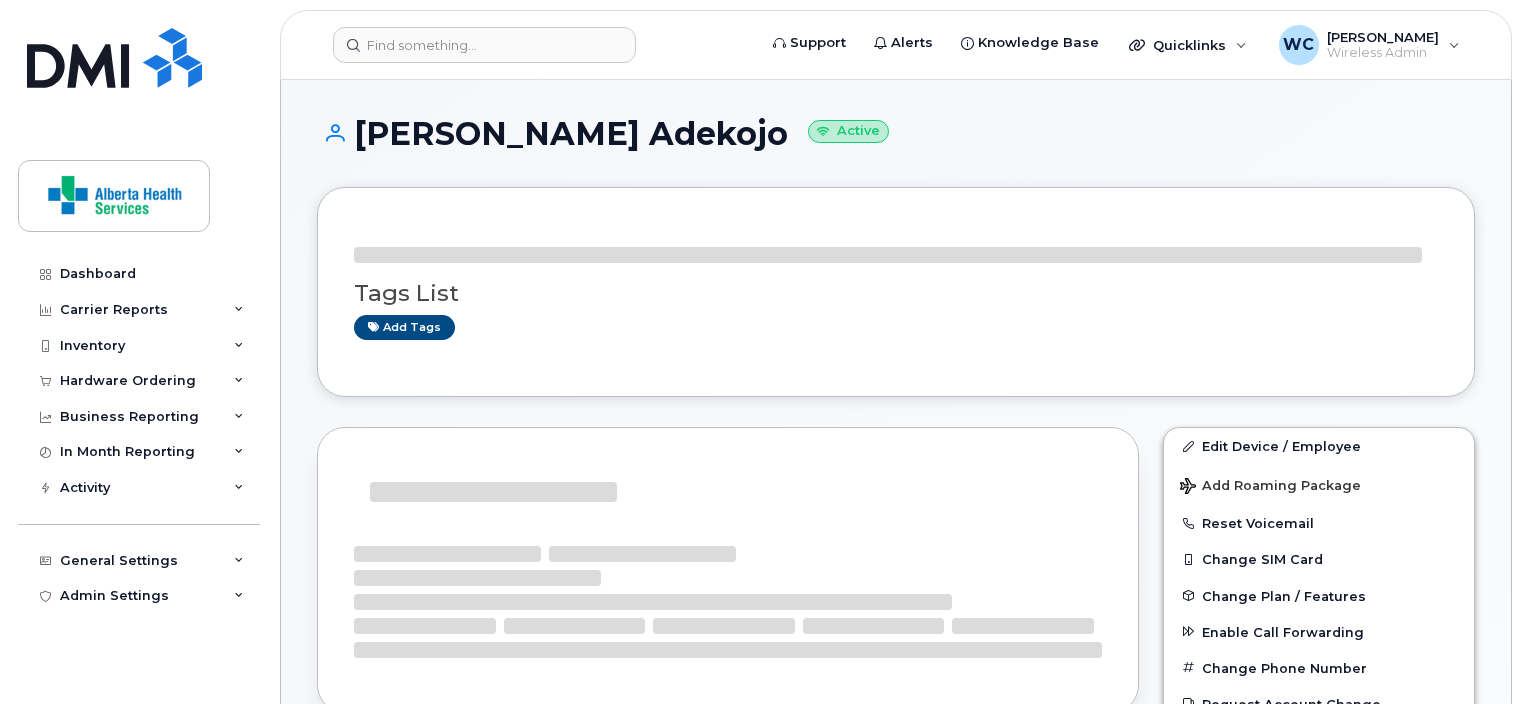 scroll, scrollTop: 0, scrollLeft: 0, axis: both 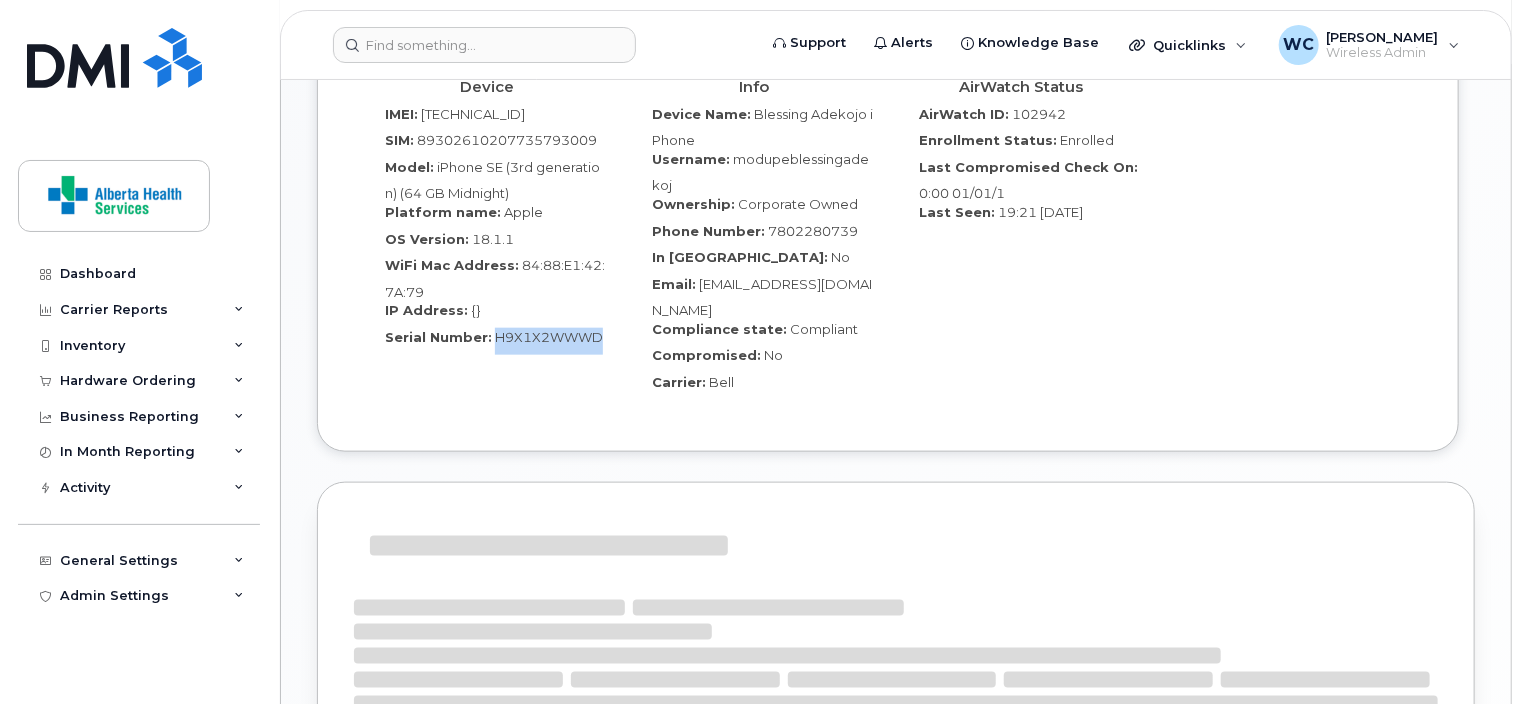 drag, startPoint x: 599, startPoint y: 328, endPoint x: 489, endPoint y: 331, distance: 110.0409 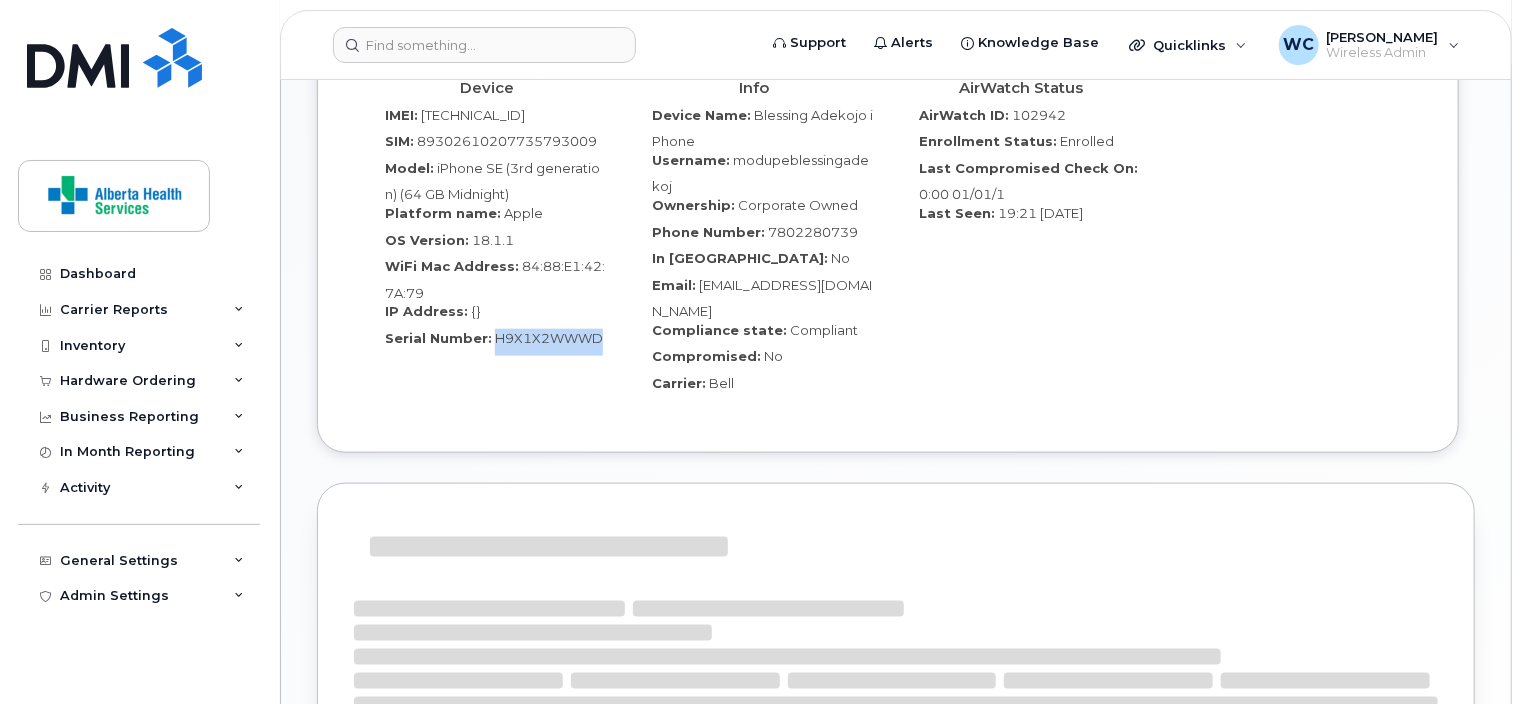 copy on "H9X1X2WWWD" 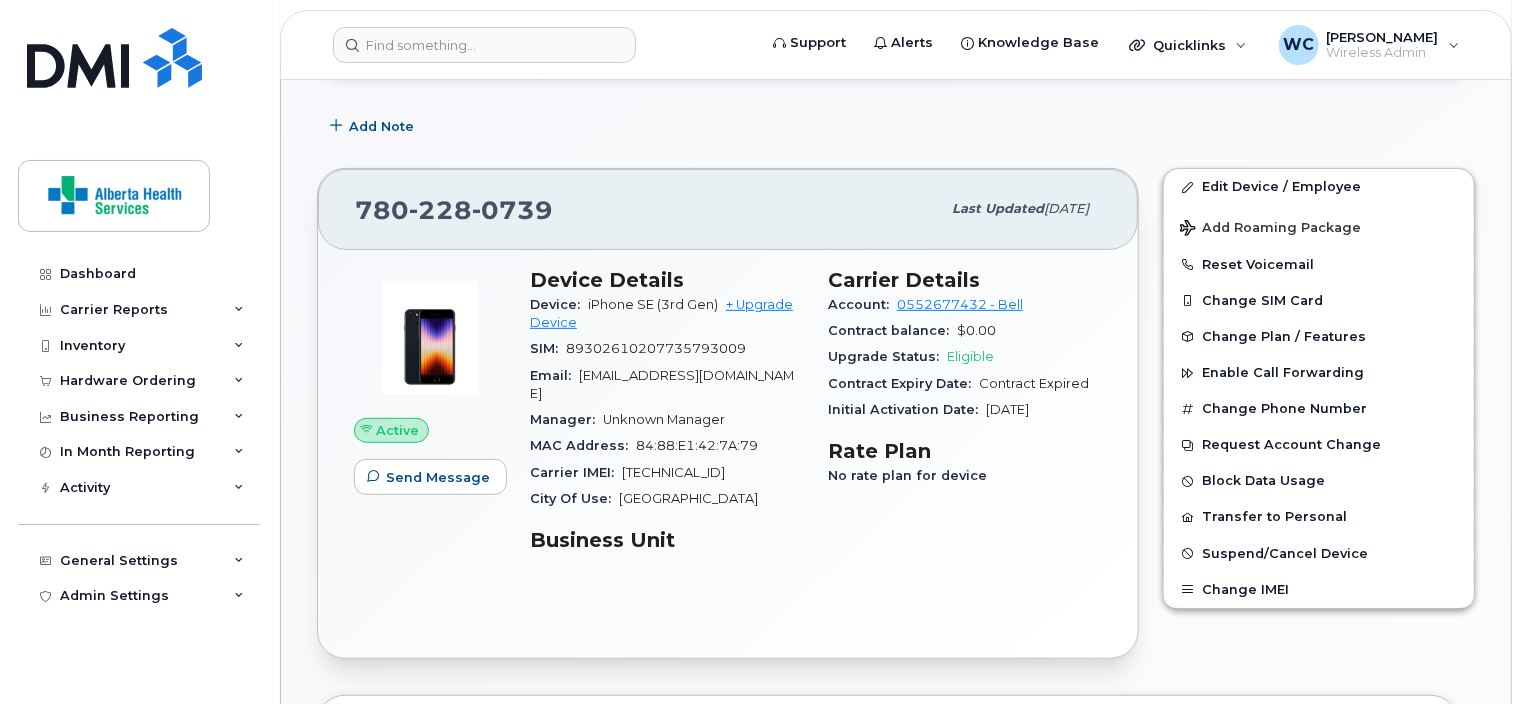 scroll, scrollTop: 300, scrollLeft: 0, axis: vertical 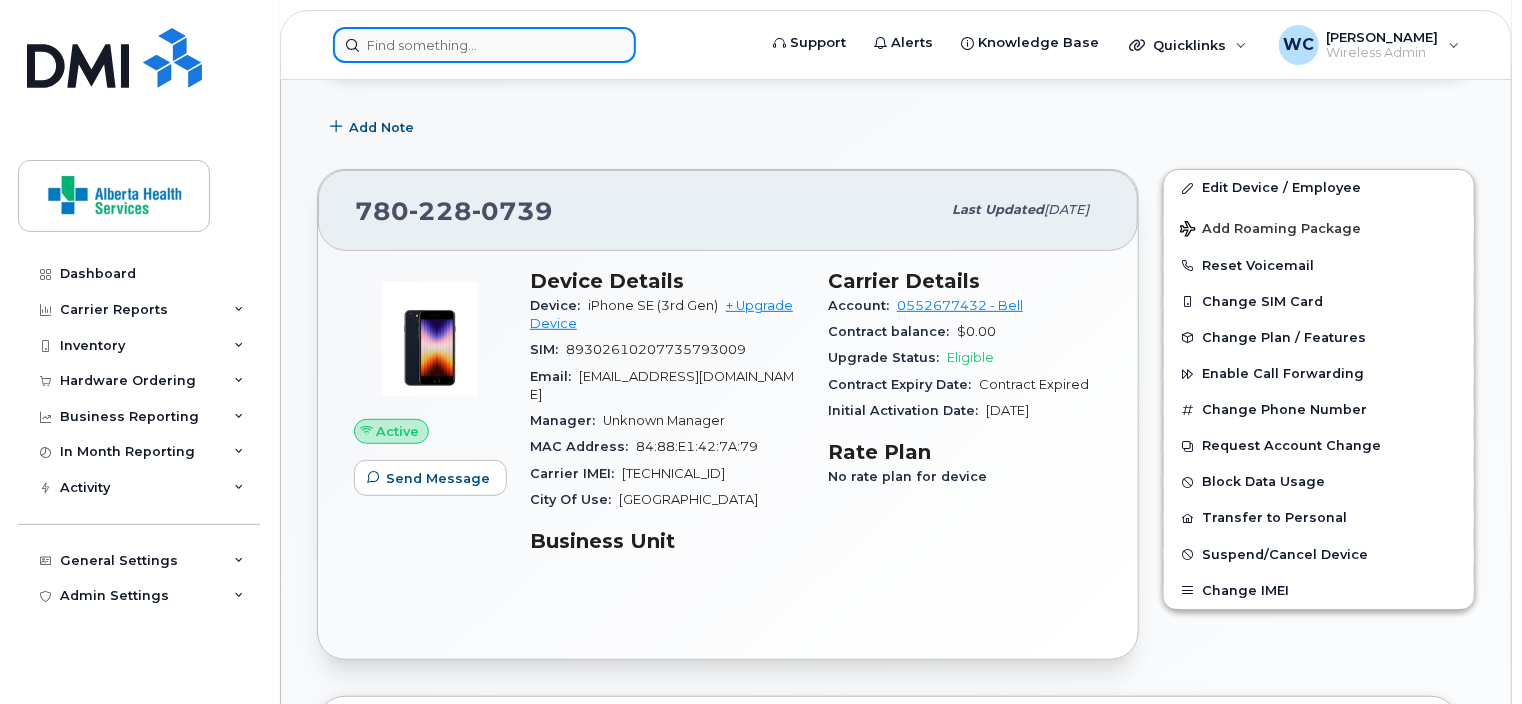 click at bounding box center (484, 45) 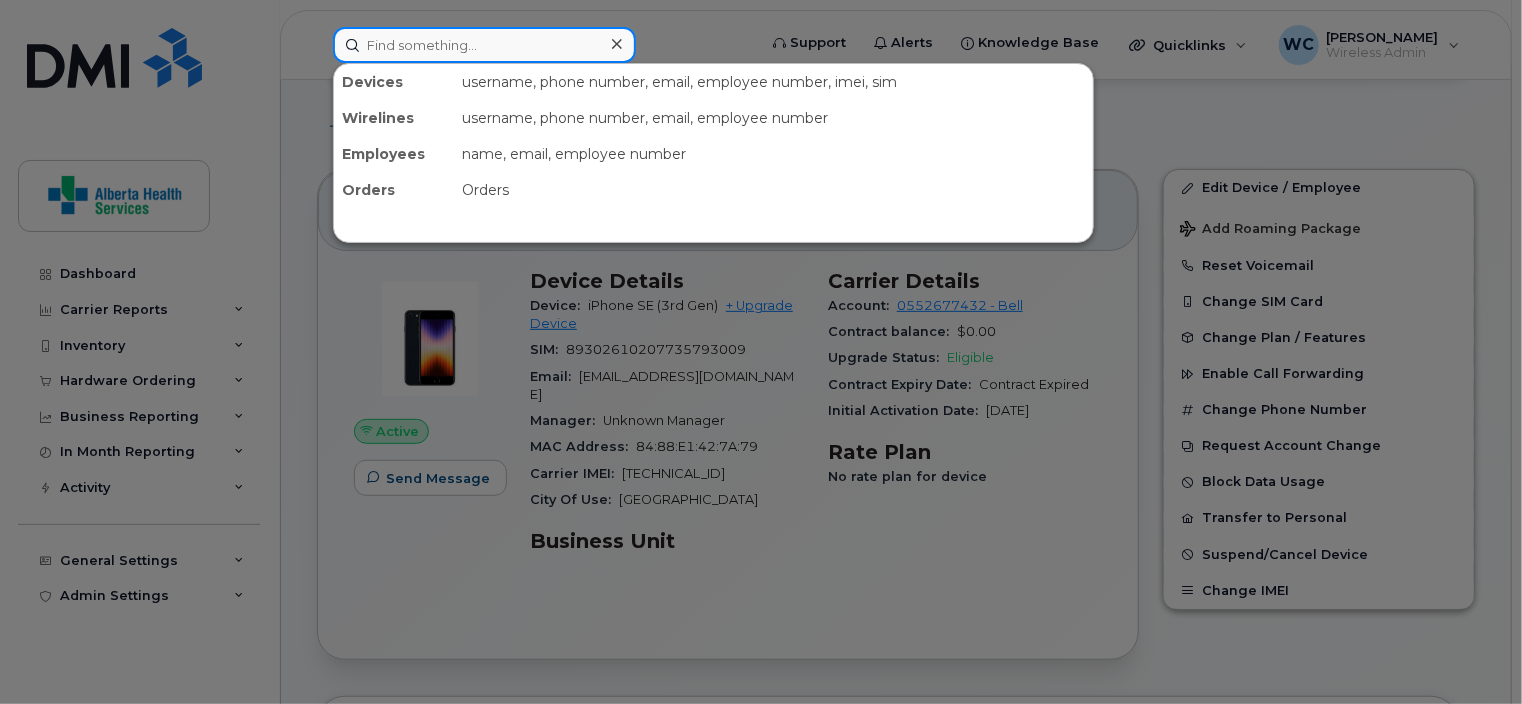 paste on "[PHONE_NUMBER]" 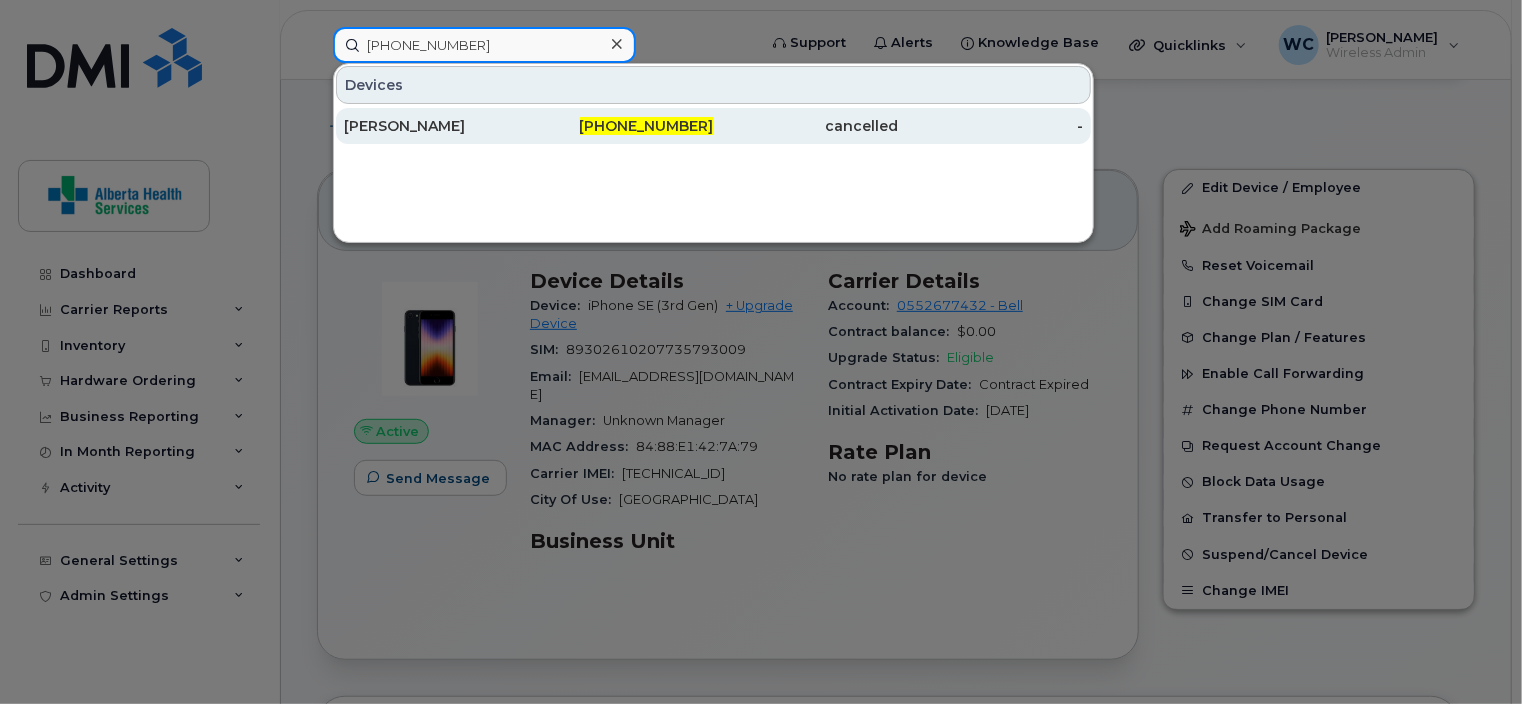 type on "780-293-9729" 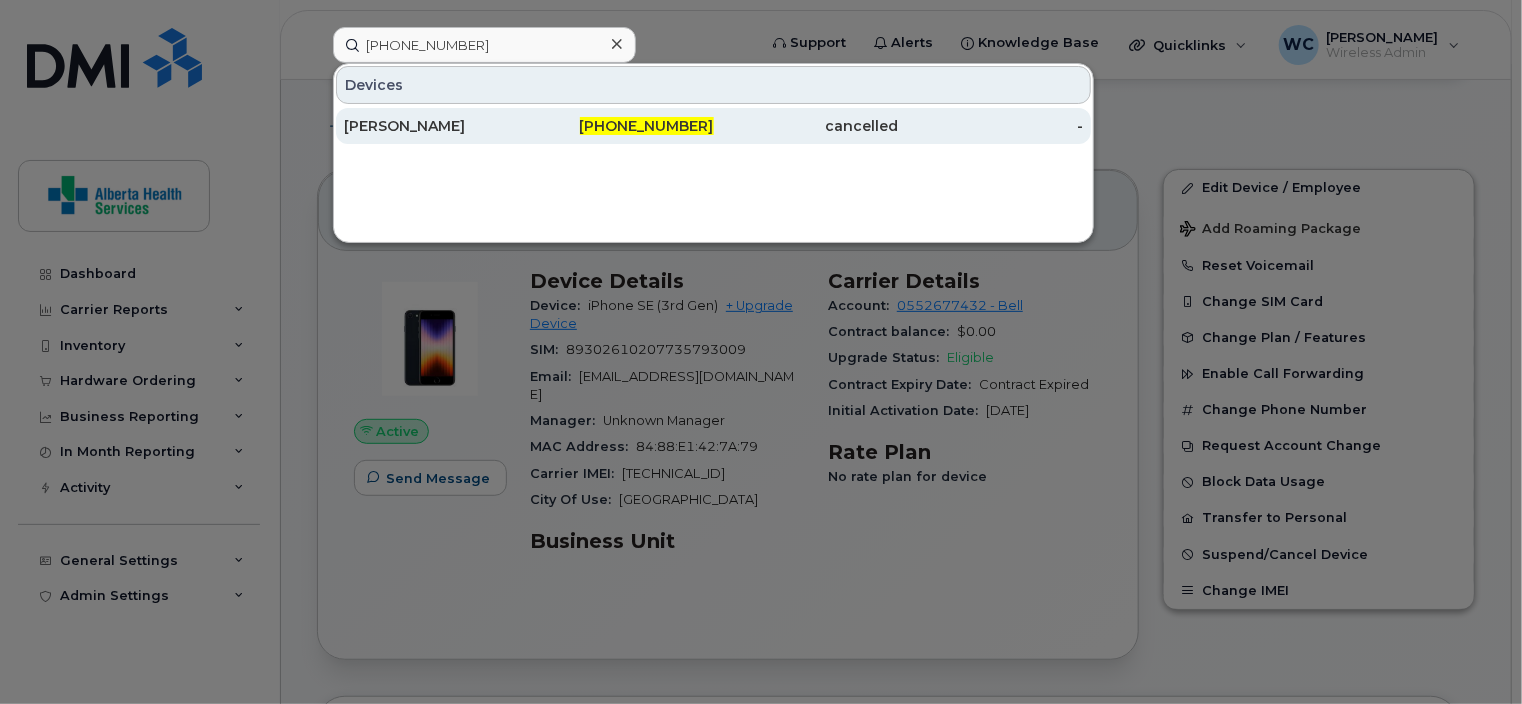click on "[PERSON_NAME]" at bounding box center [436, 126] 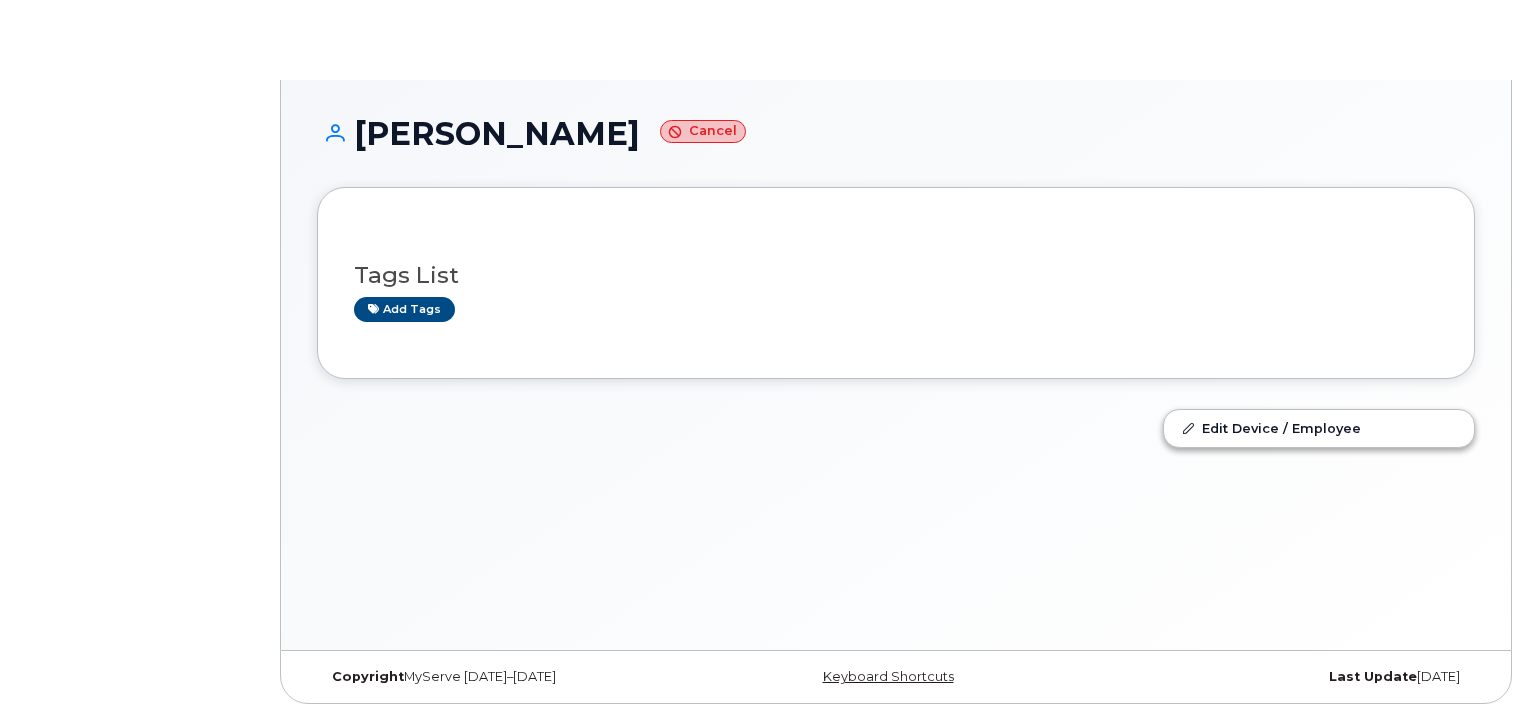 scroll, scrollTop: 0, scrollLeft: 0, axis: both 